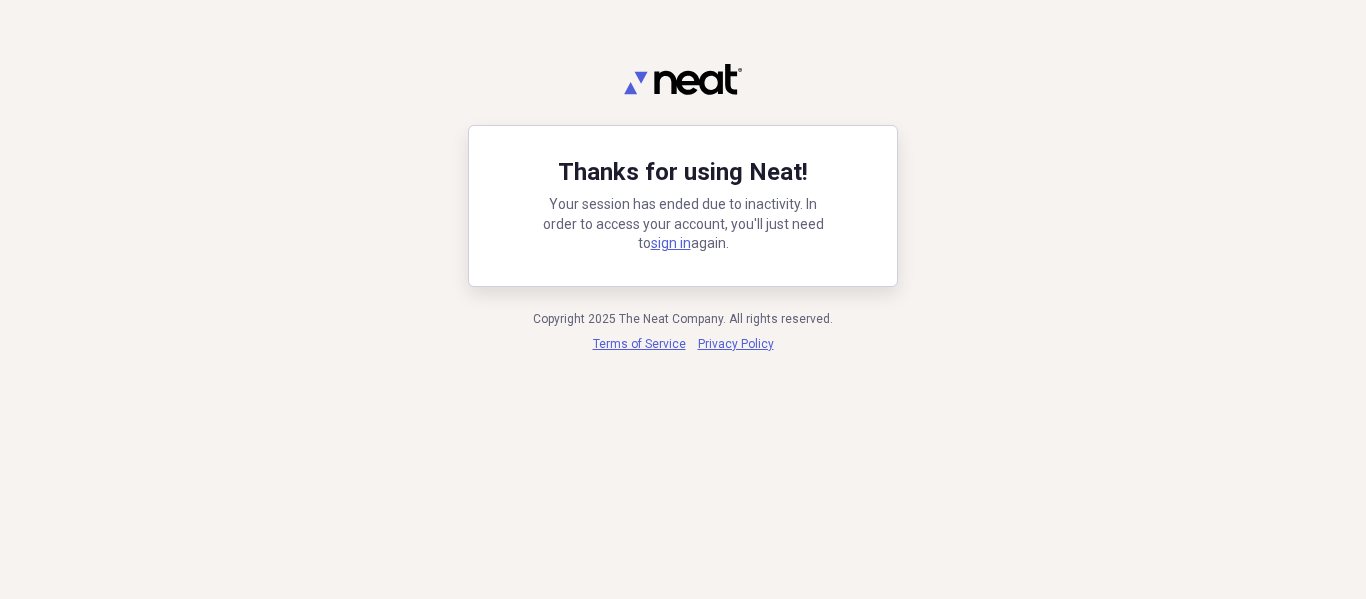 scroll, scrollTop: 0, scrollLeft: 0, axis: both 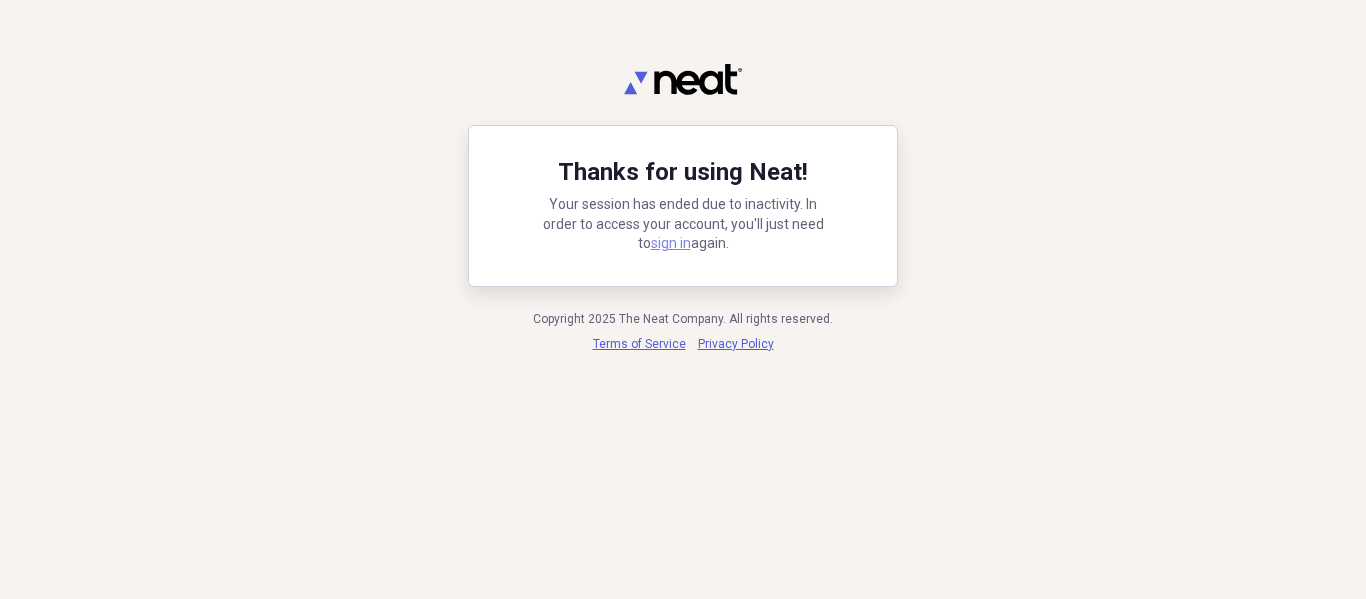 click on "sign in" at bounding box center [671, 243] 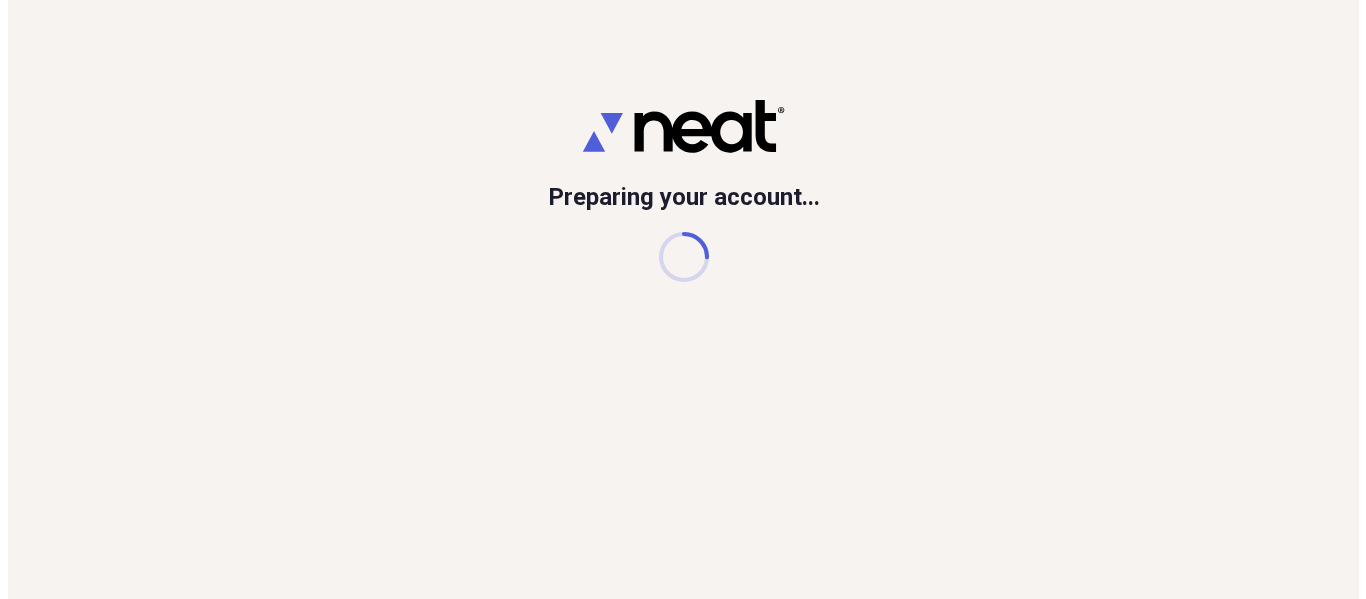 scroll, scrollTop: 0, scrollLeft: 0, axis: both 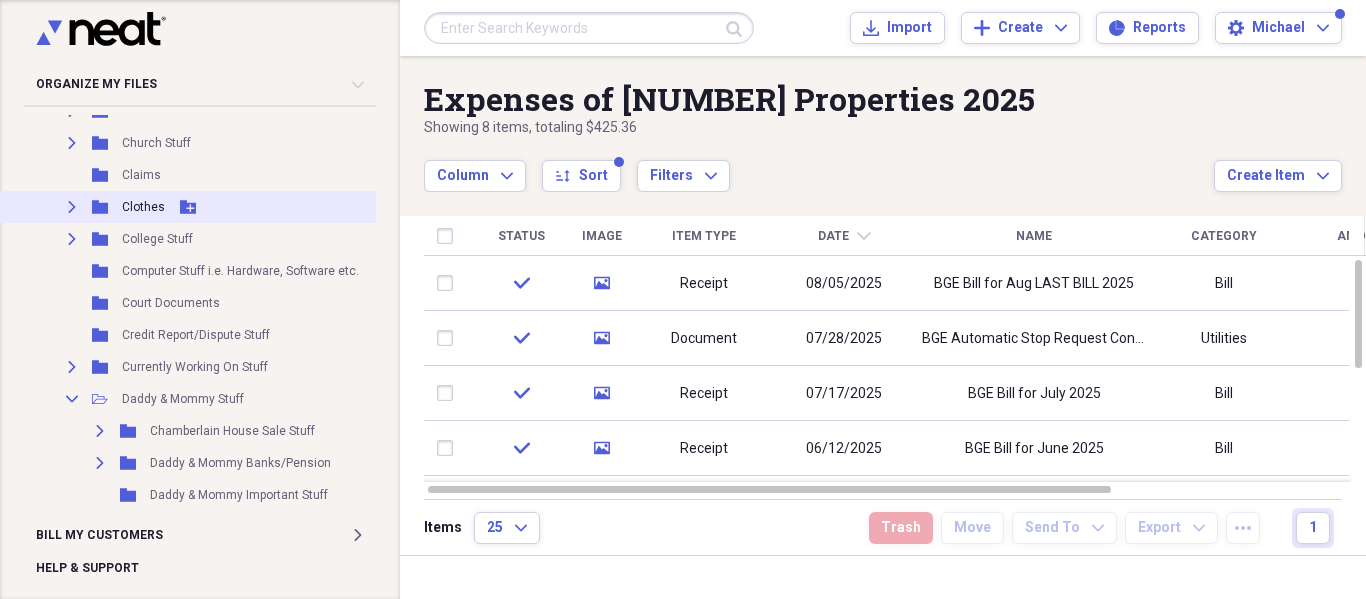 click on "Expand" 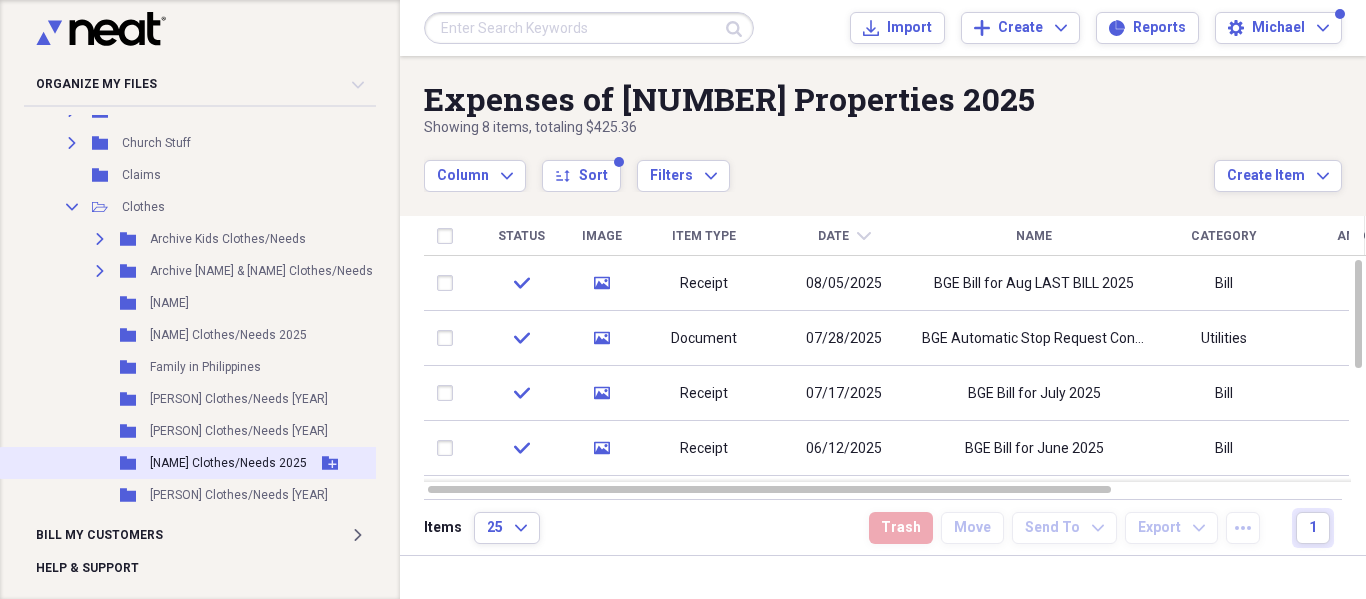 click on "[NAME] Clothes/Needs 2025" at bounding box center (228, 463) 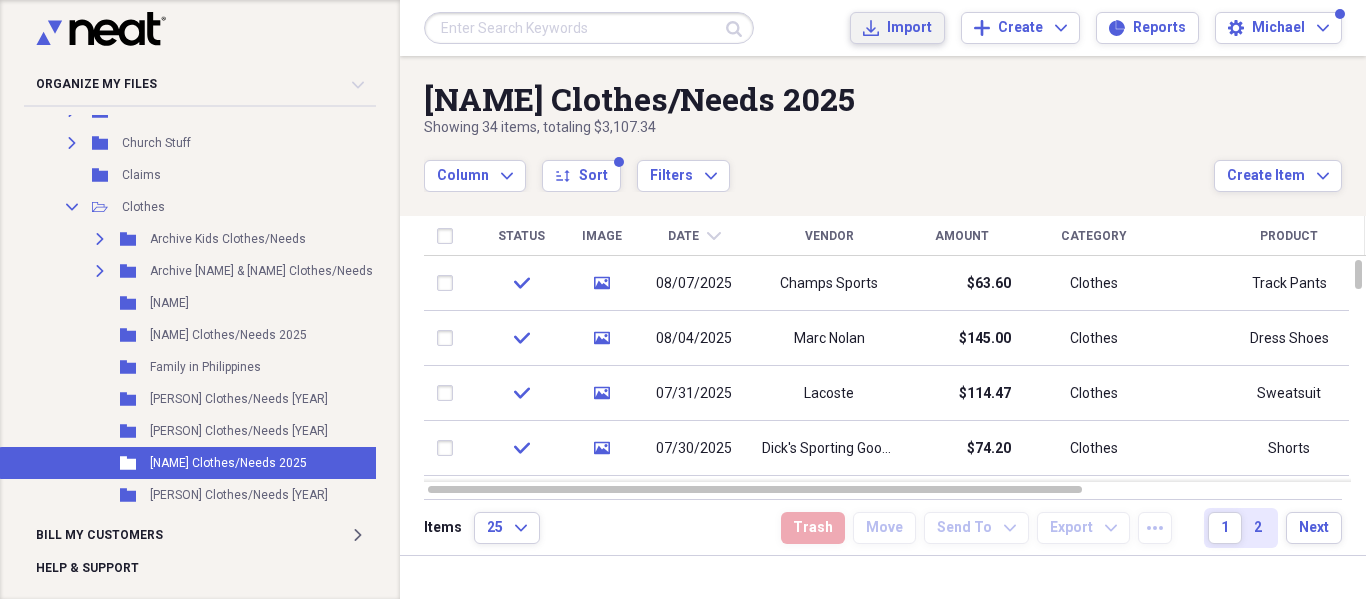 click on "Import" at bounding box center [909, 28] 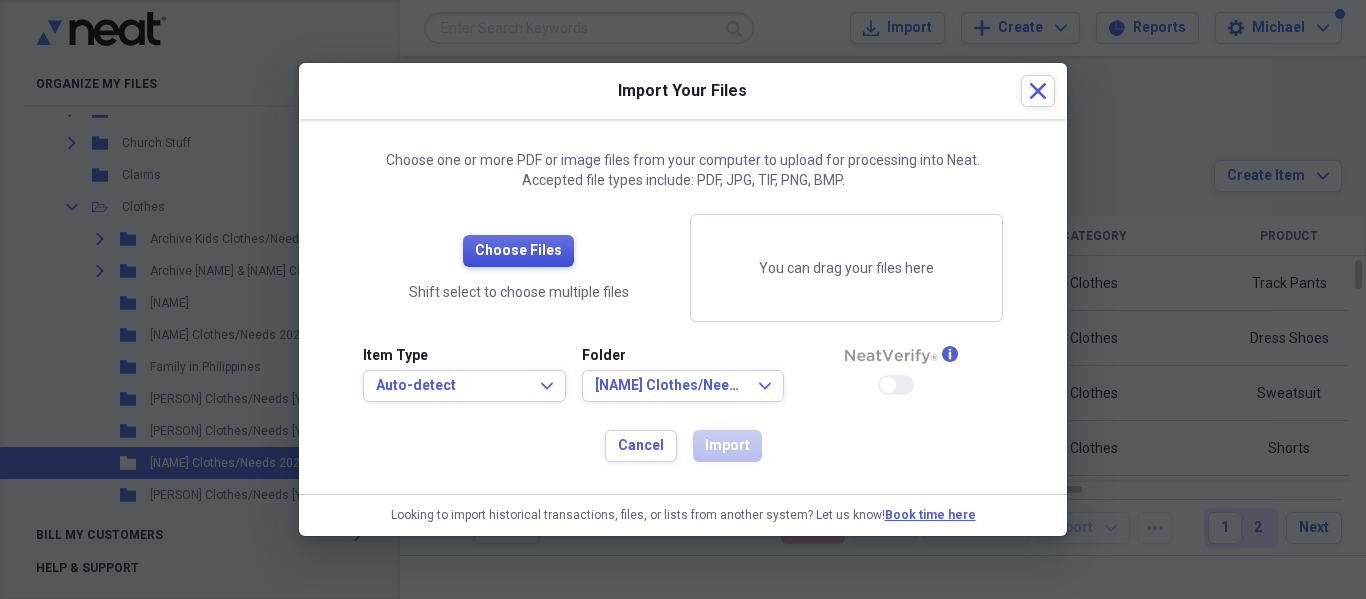 click on "Choose Files" at bounding box center [518, 251] 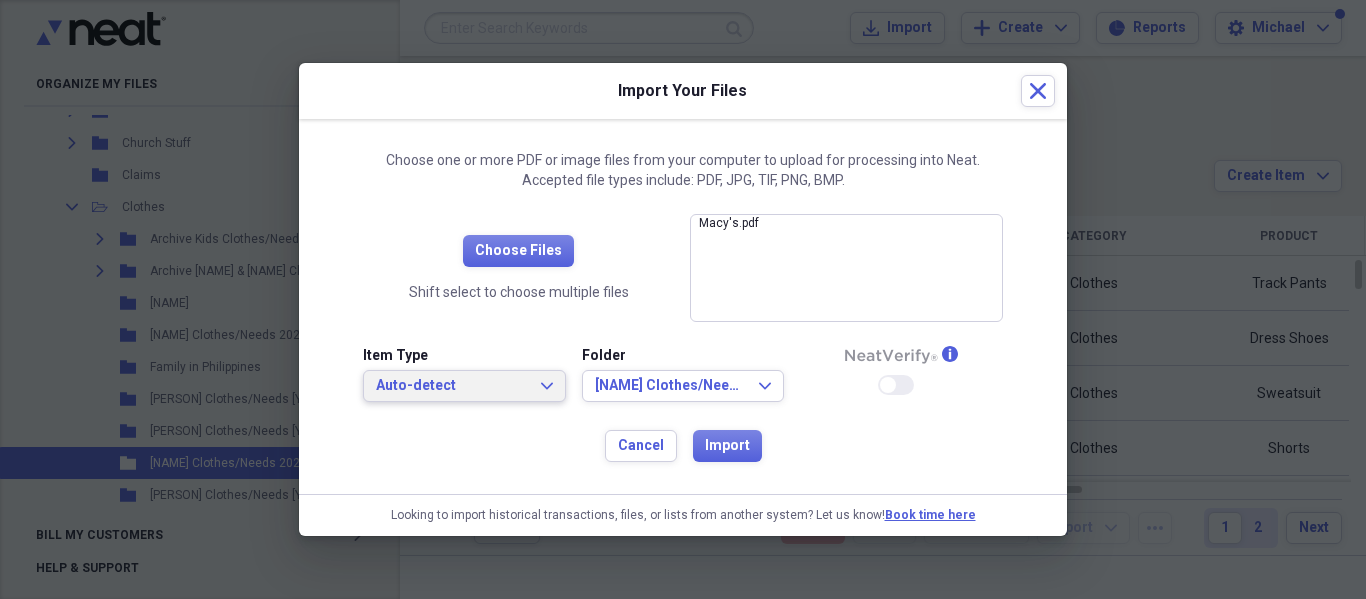 click on "Expand" 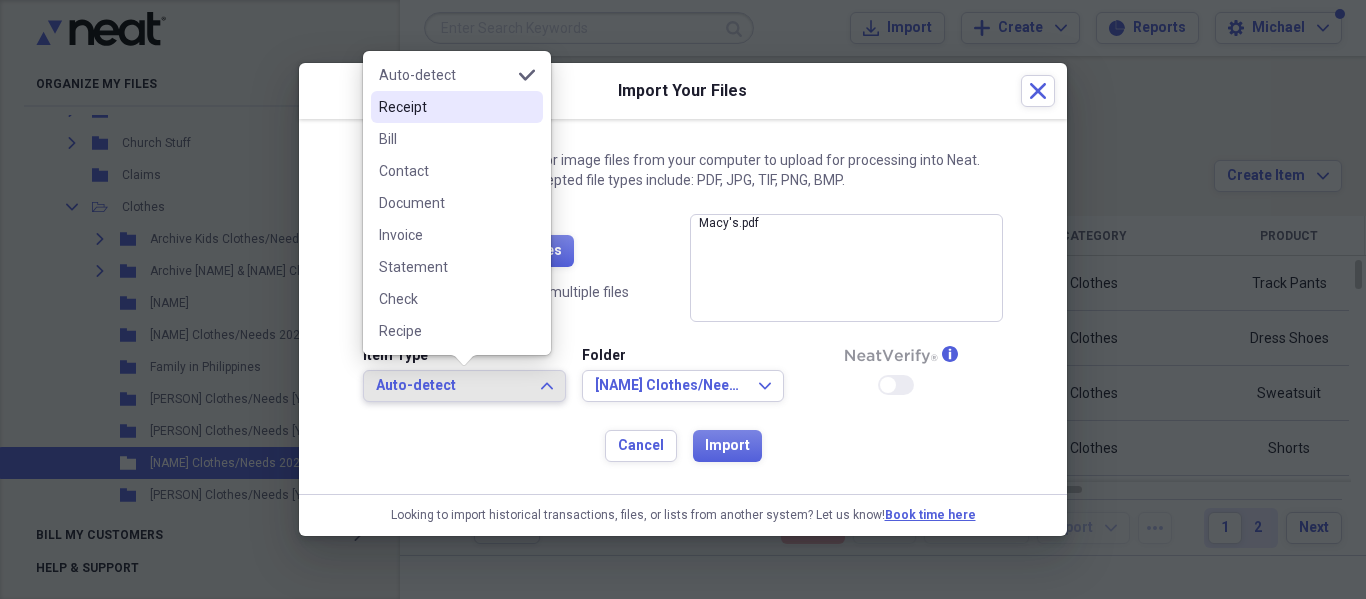 click on "Receipt" at bounding box center [445, 107] 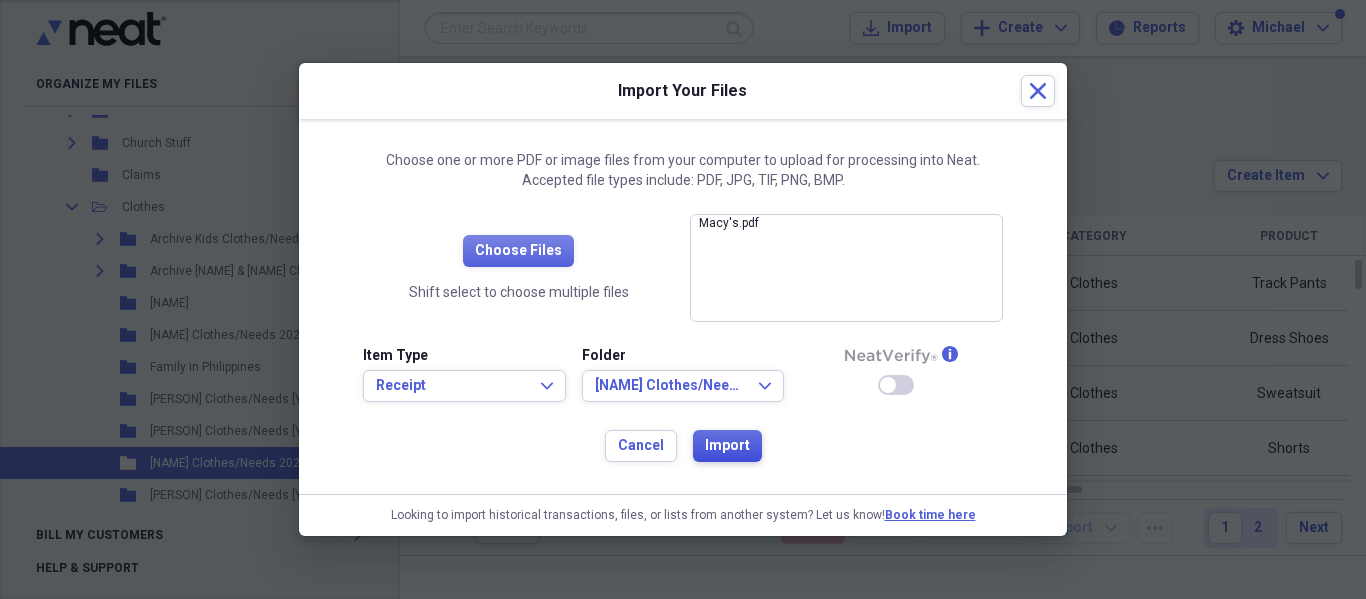 click on "Import" at bounding box center [727, 446] 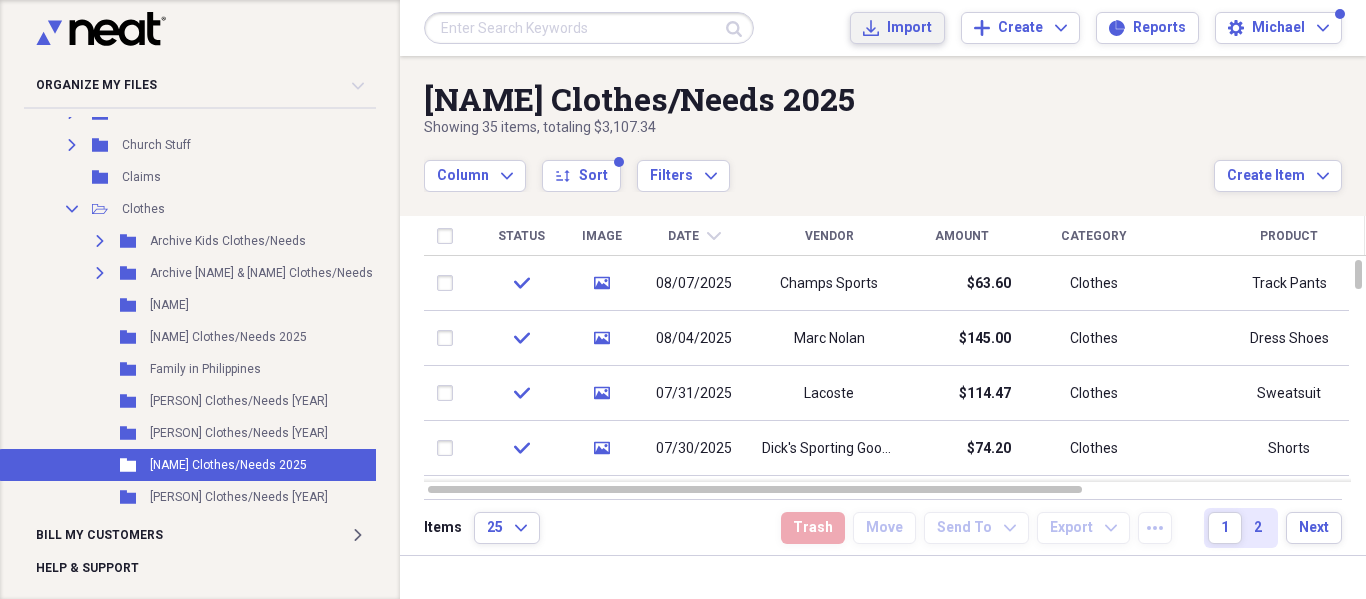 scroll, scrollTop: 0, scrollLeft: 0, axis: both 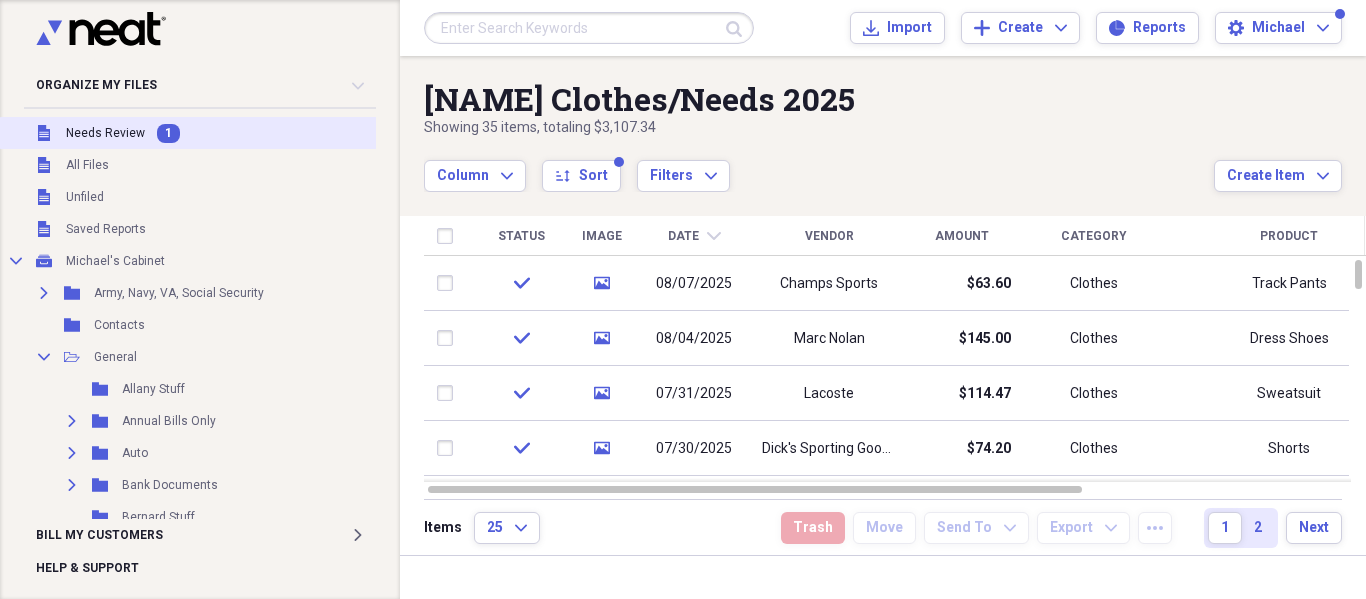click on "Needs Review" at bounding box center (105, 133) 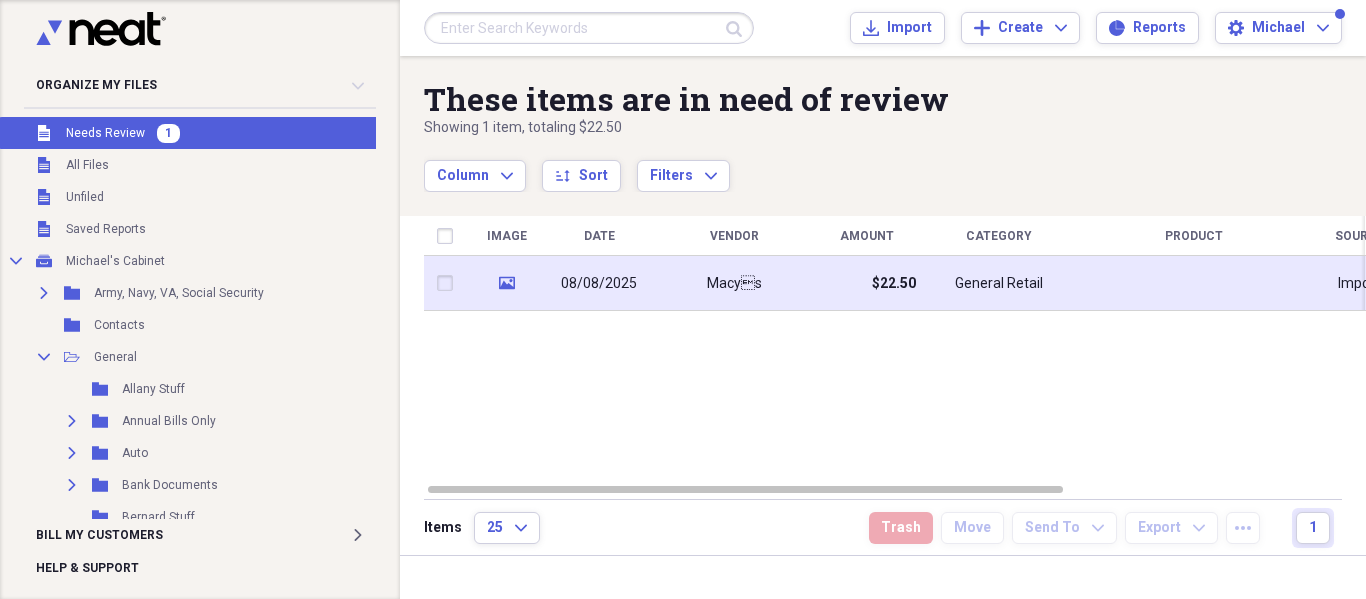 click on "Macys" at bounding box center [734, 283] 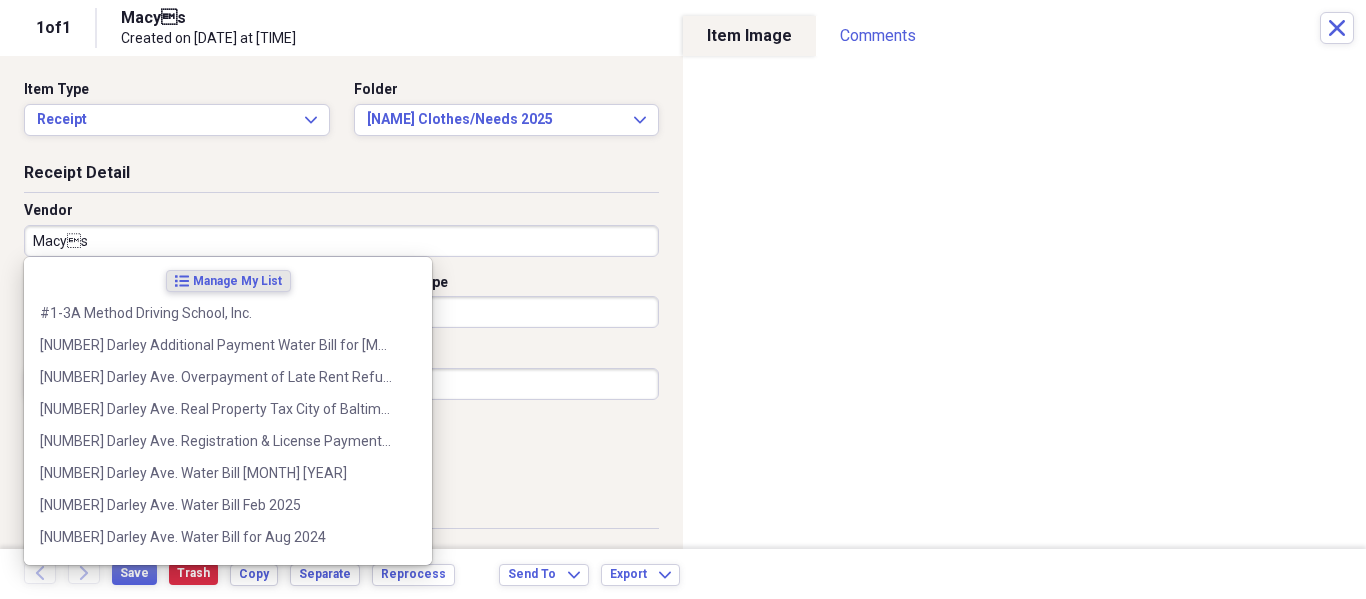 click on "Macys" at bounding box center [341, 241] 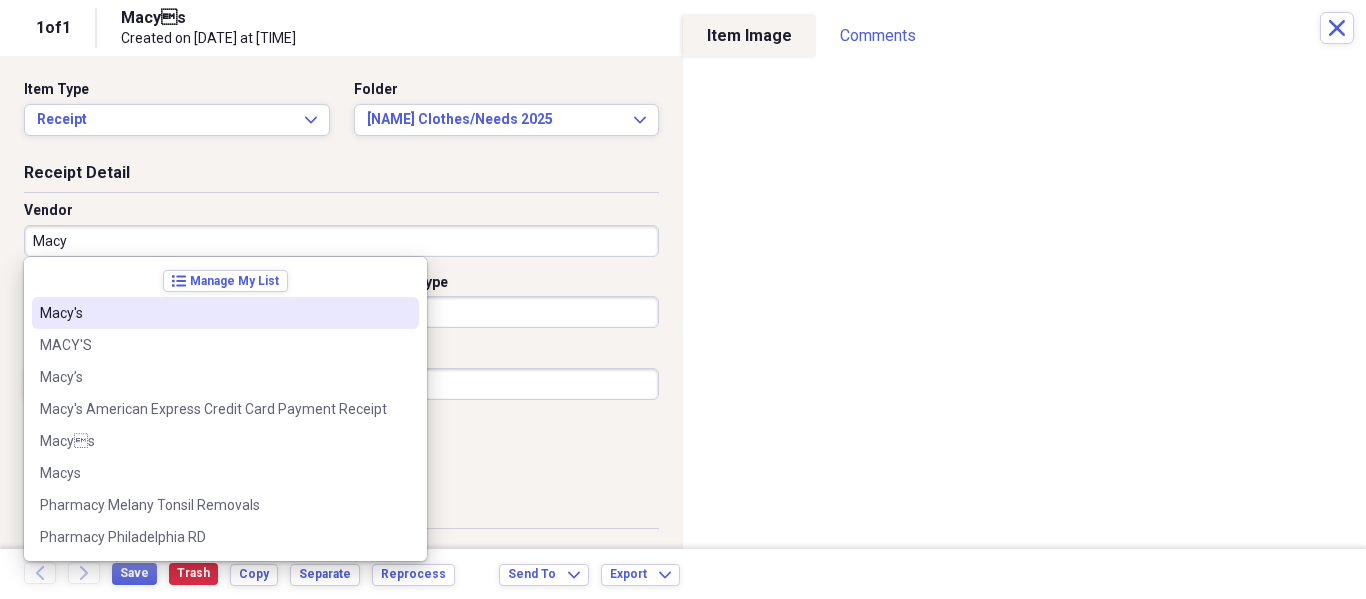 click on "Macy's" at bounding box center [213, 313] 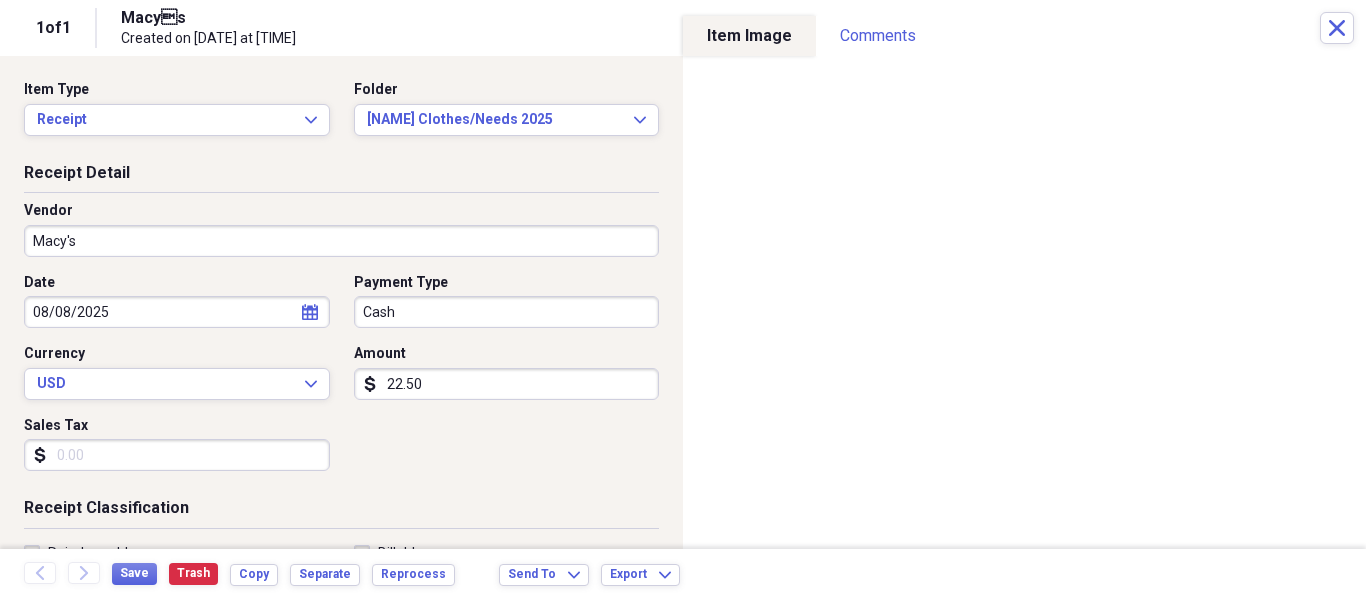 type on "Clothes" 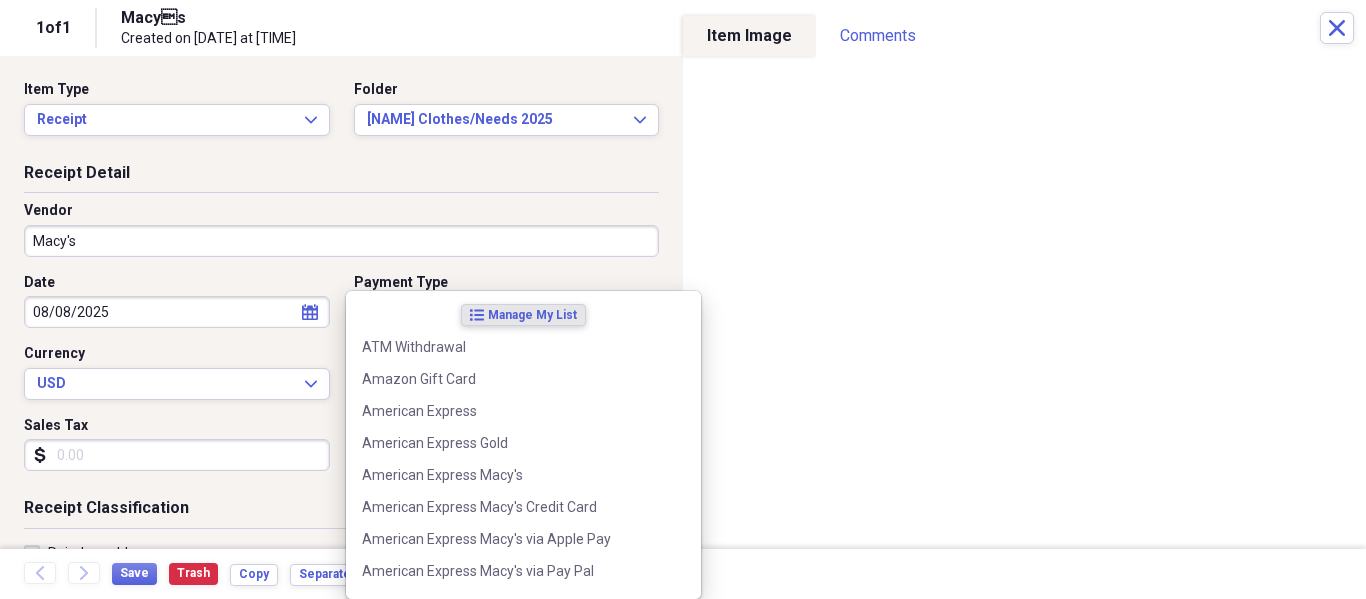 click on "Organize My Files Collapse Unfiled Needs Review Unfiled All Files Unfiled Unfiled Unfiled Saved Reports Collapse My Cabinet [NAME]'s Cabinet Add Folder Expand Folder Army, Navy, VA, Social Security Add Folder Folder Contacts Add Folder Collapse Open Folder General Add Folder Folder Allany Stuff Add Folder Expand Folder Annual Bills Only Add Folder Expand Folder Auto Add Folder Expand Folder Bank Documents Add Folder Folder Bernard Stuff Add Folder Expand Folder Bills Add Folder Expand Folder Black Mike Stuff Add Folder Expand Folder Christmas Add Folder Expand Folder Church Stuff Add Folder Folder Claims Add Folder Collapse Open Folder Clothes Add Folder Expand Folder Archive Kids Clothes/Needs Add Folder Expand Folder Archive [NAME] & [NAME] Clothes/Needs Add Folder Folder [NAME] Add Folder Folder [NAME] Clothes/Needs 2025 Add Folder Folder Family in Philippines Add Folder Folder Hanz Clothes/Needs 2025 Add Folder Folder [NAME] Clothes/Needs 2025 Add Folder Folder [NAME] Clothes/Needs 2025 Add Folder Add" at bounding box center (683, 299) 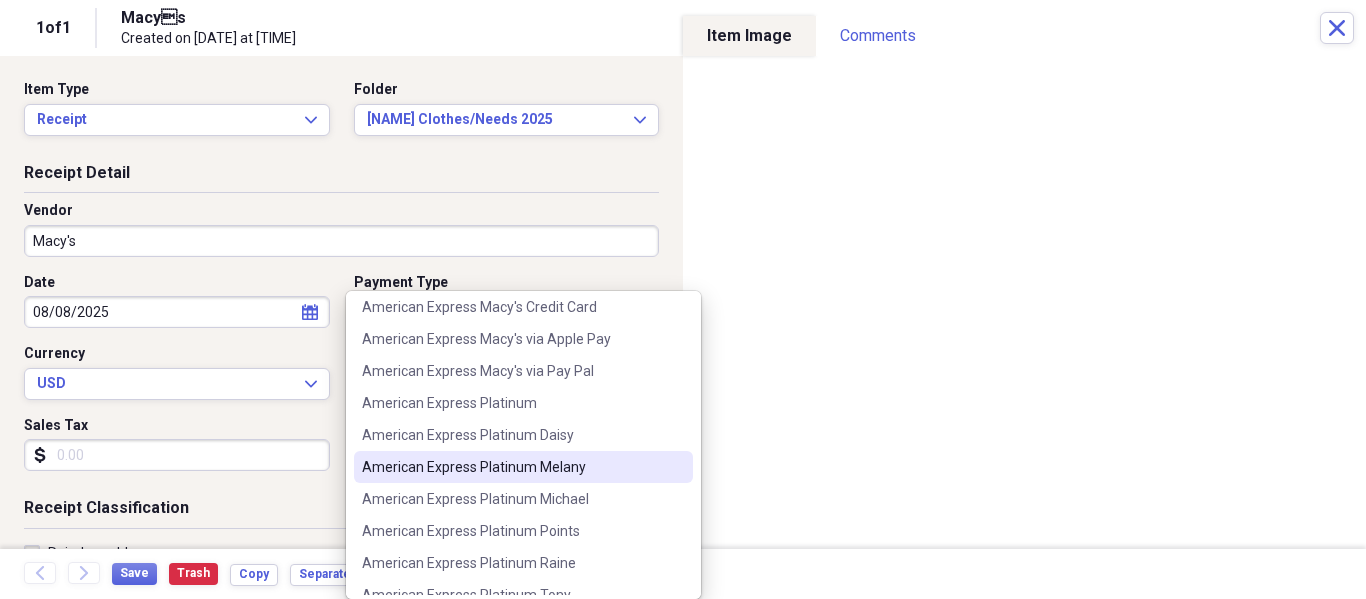 scroll, scrollTop: 0, scrollLeft: 0, axis: both 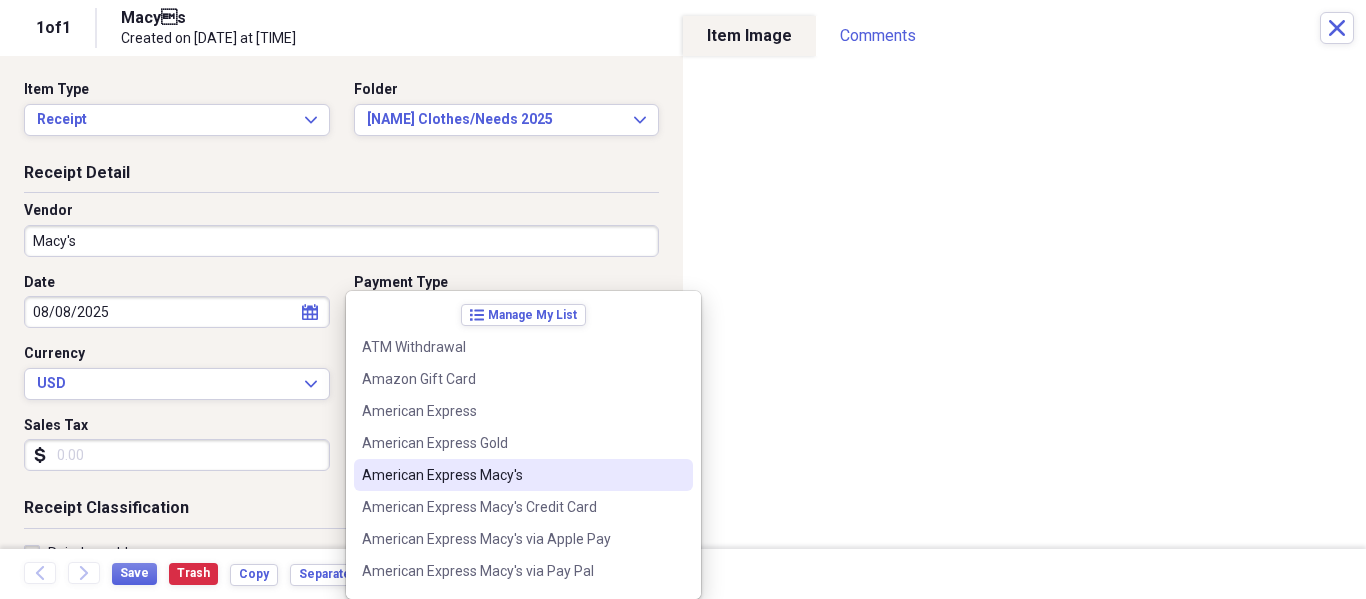 click on "American Express Macy's" at bounding box center (523, 475) 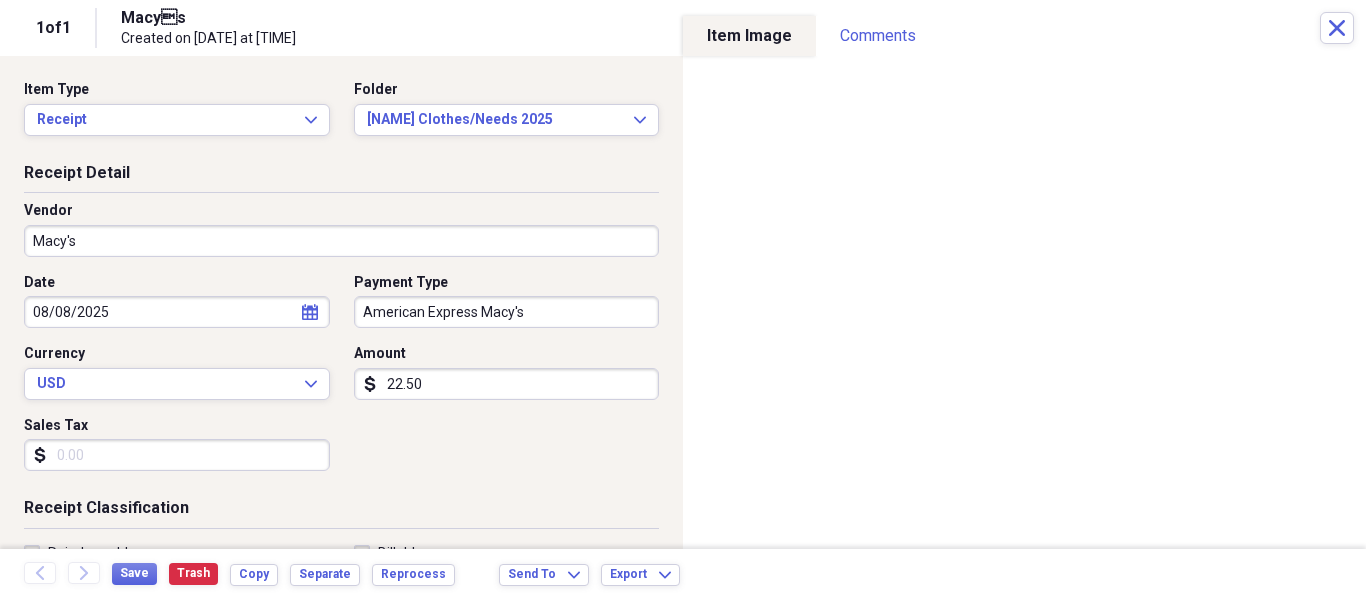 click on "22.50" at bounding box center [507, 384] 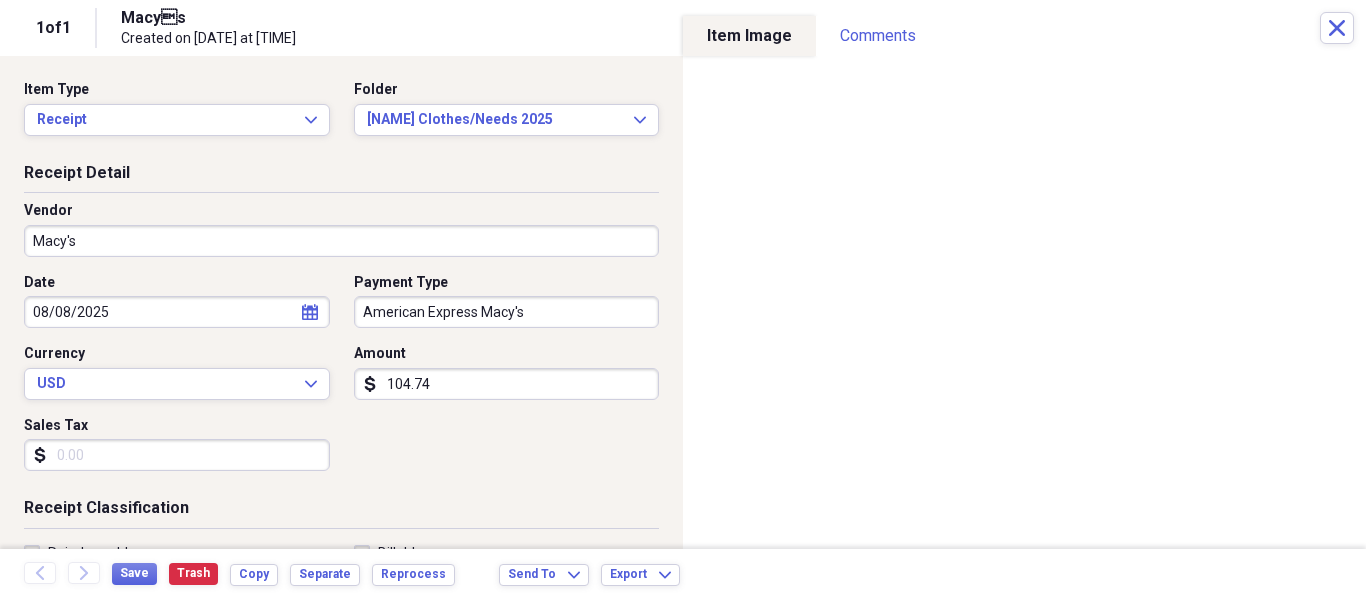 type on "104.74" 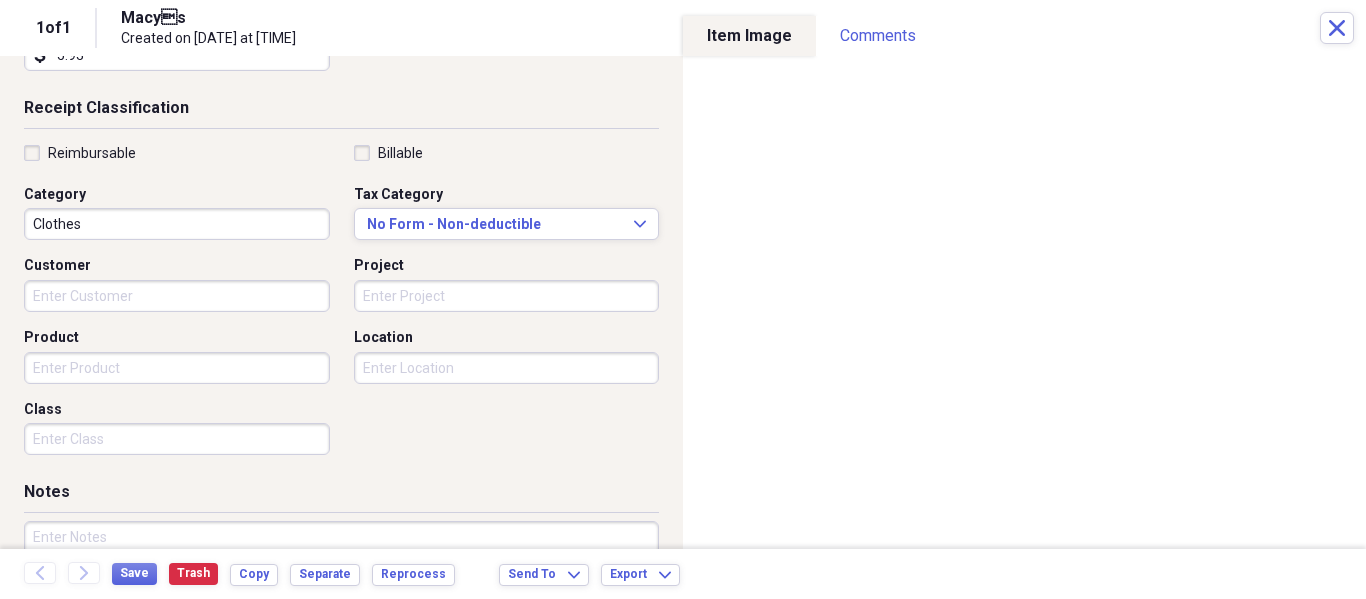 scroll, scrollTop: 500, scrollLeft: 0, axis: vertical 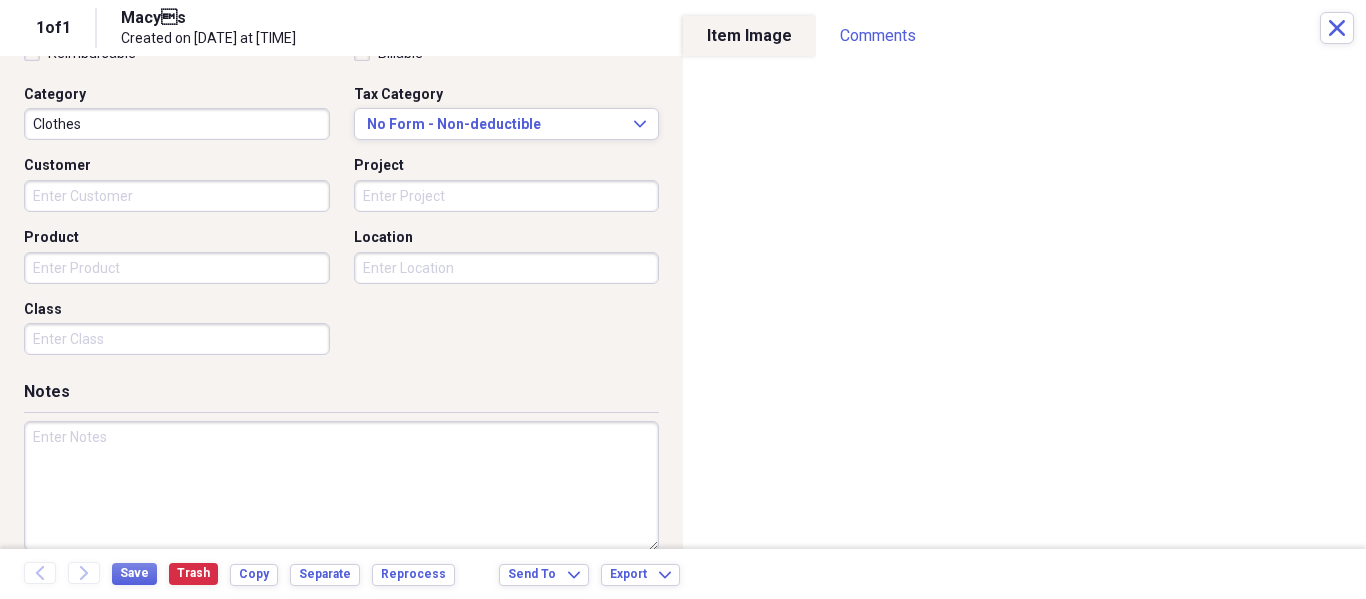 type on "5.93" 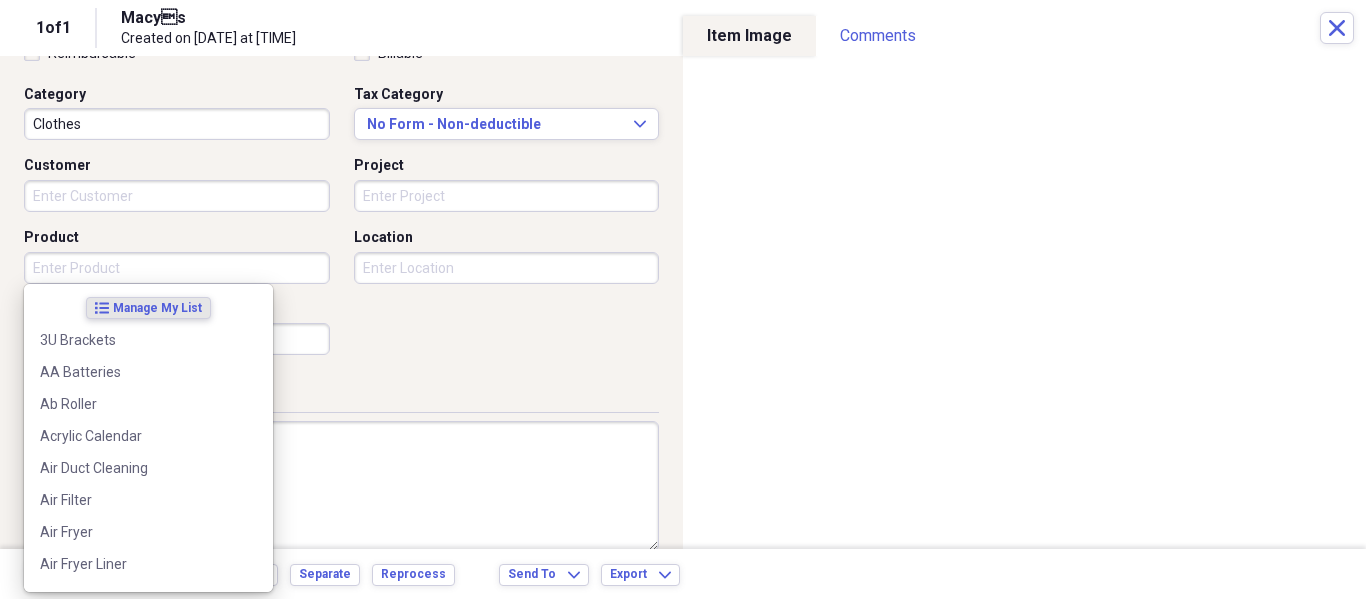click on "Product" at bounding box center (177, 268) 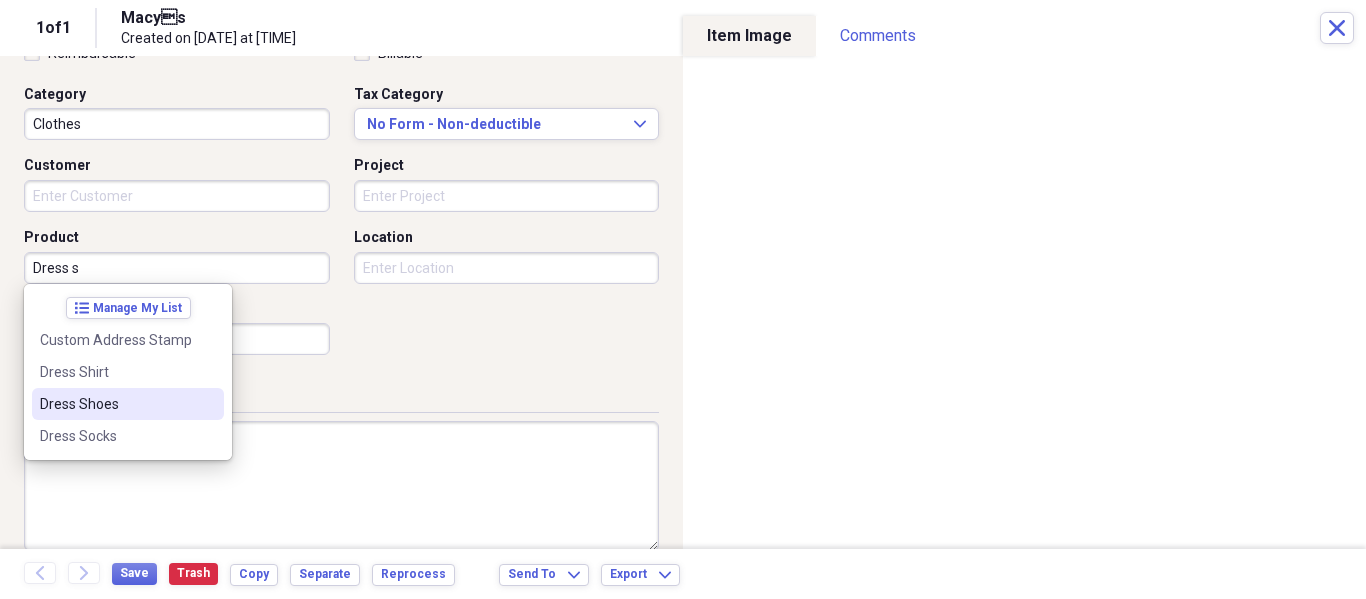 click on "Dress Shoes" at bounding box center [116, 404] 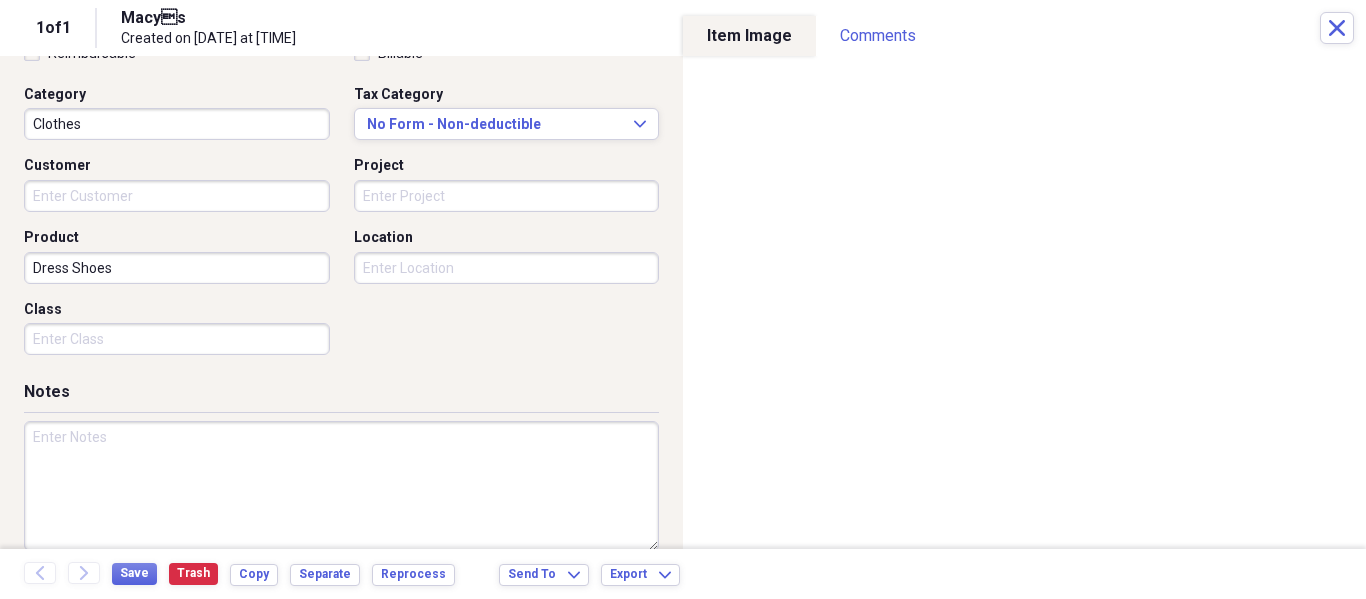 click at bounding box center [341, 486] 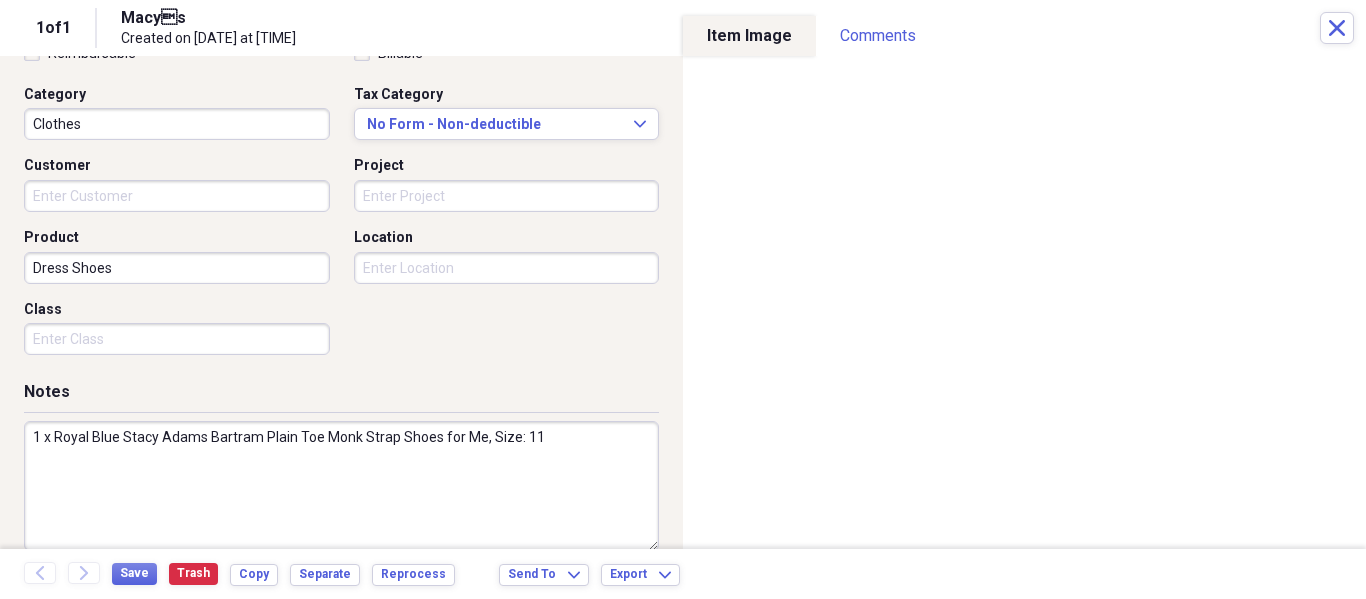 scroll, scrollTop: 0, scrollLeft: 0, axis: both 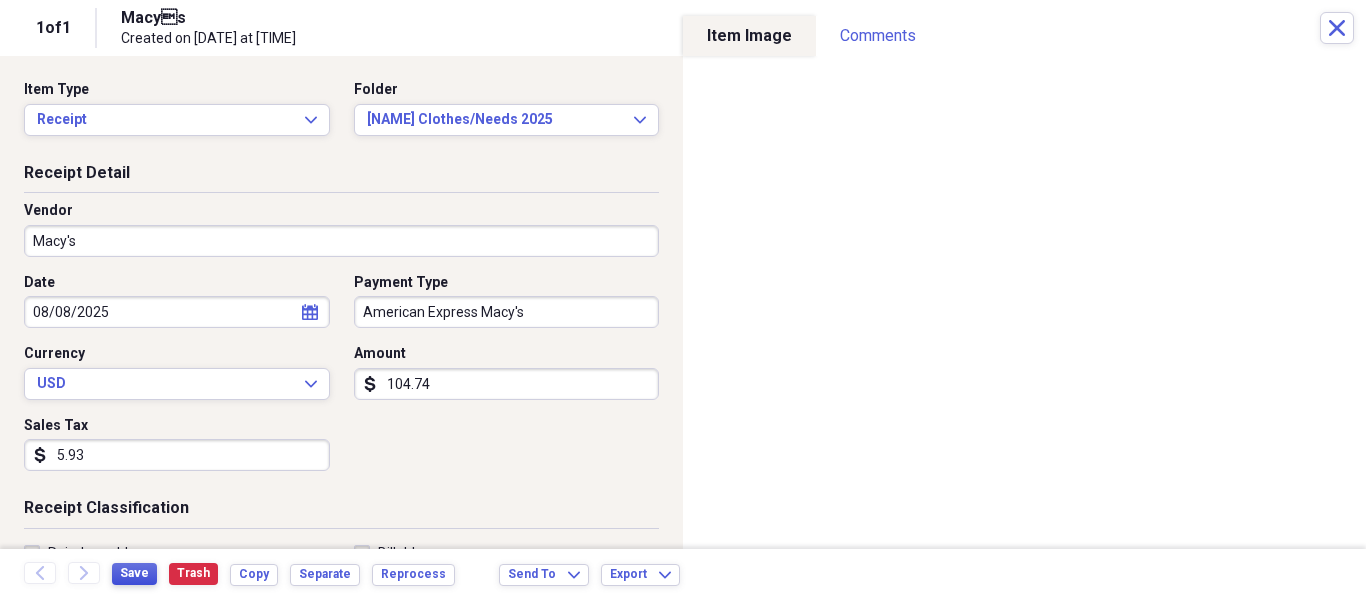 type on "1 x Royal Blue Stacy Adams Bartram Plain Toe Monk Strap Shoes for Me, Size: 11" 